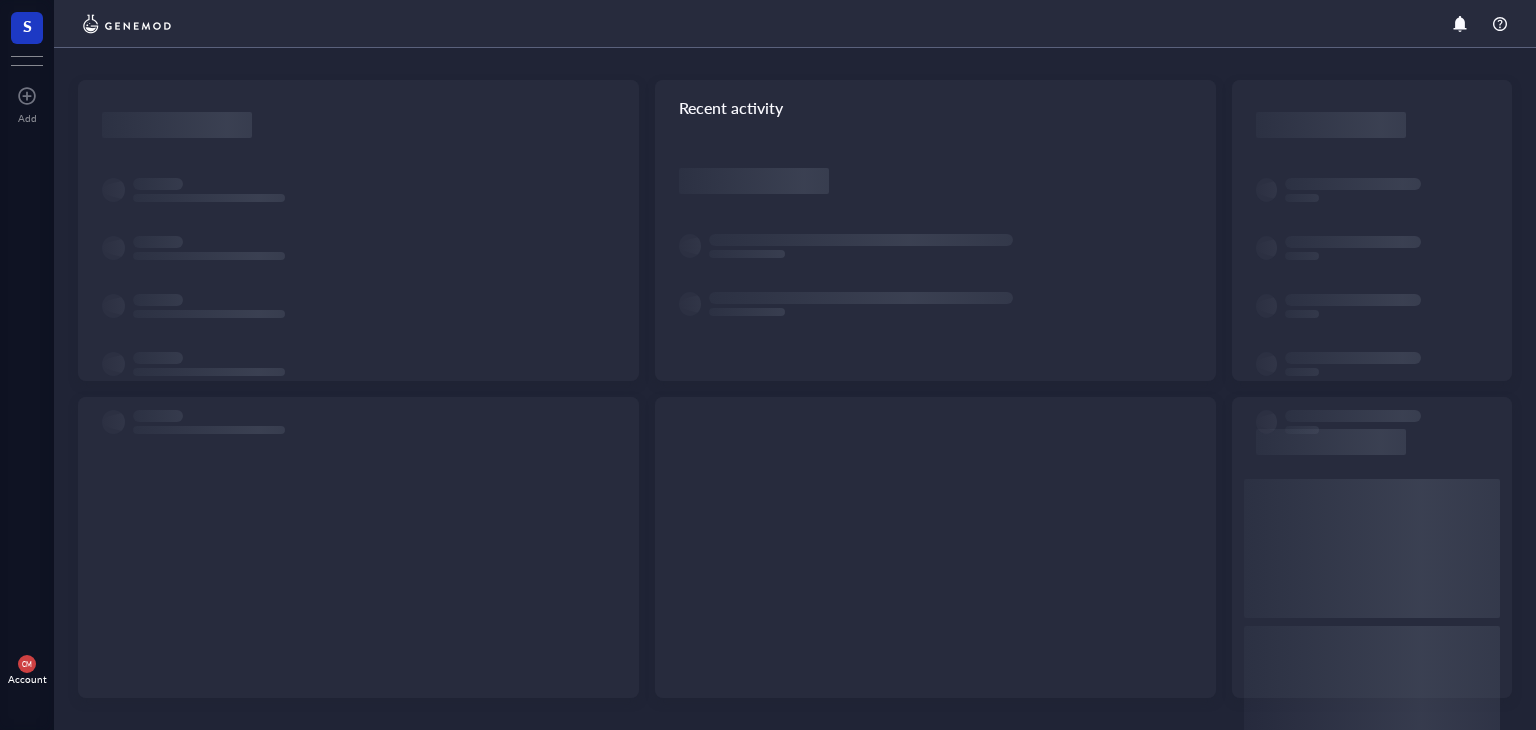scroll, scrollTop: 0, scrollLeft: 0, axis: both 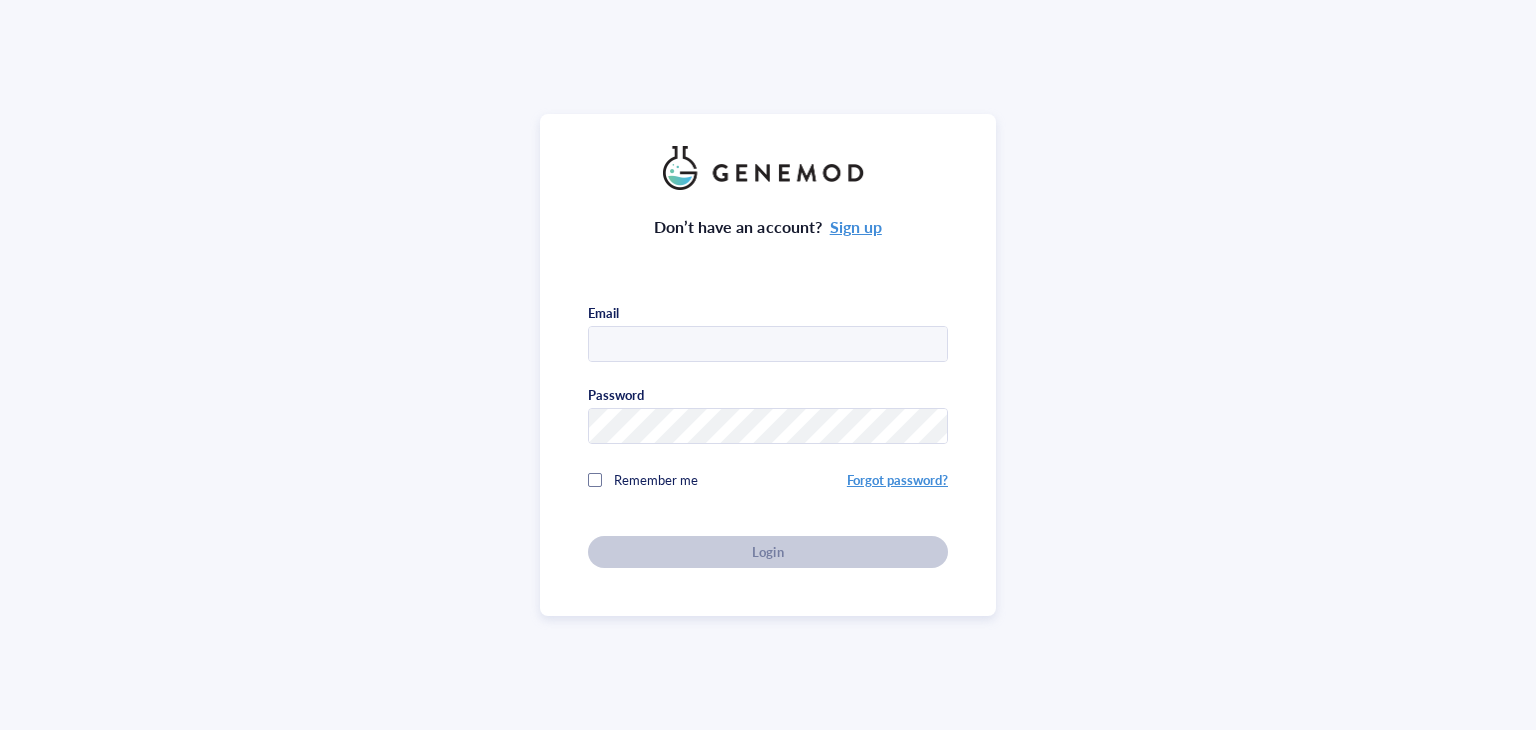 type on "[EMAIL]" 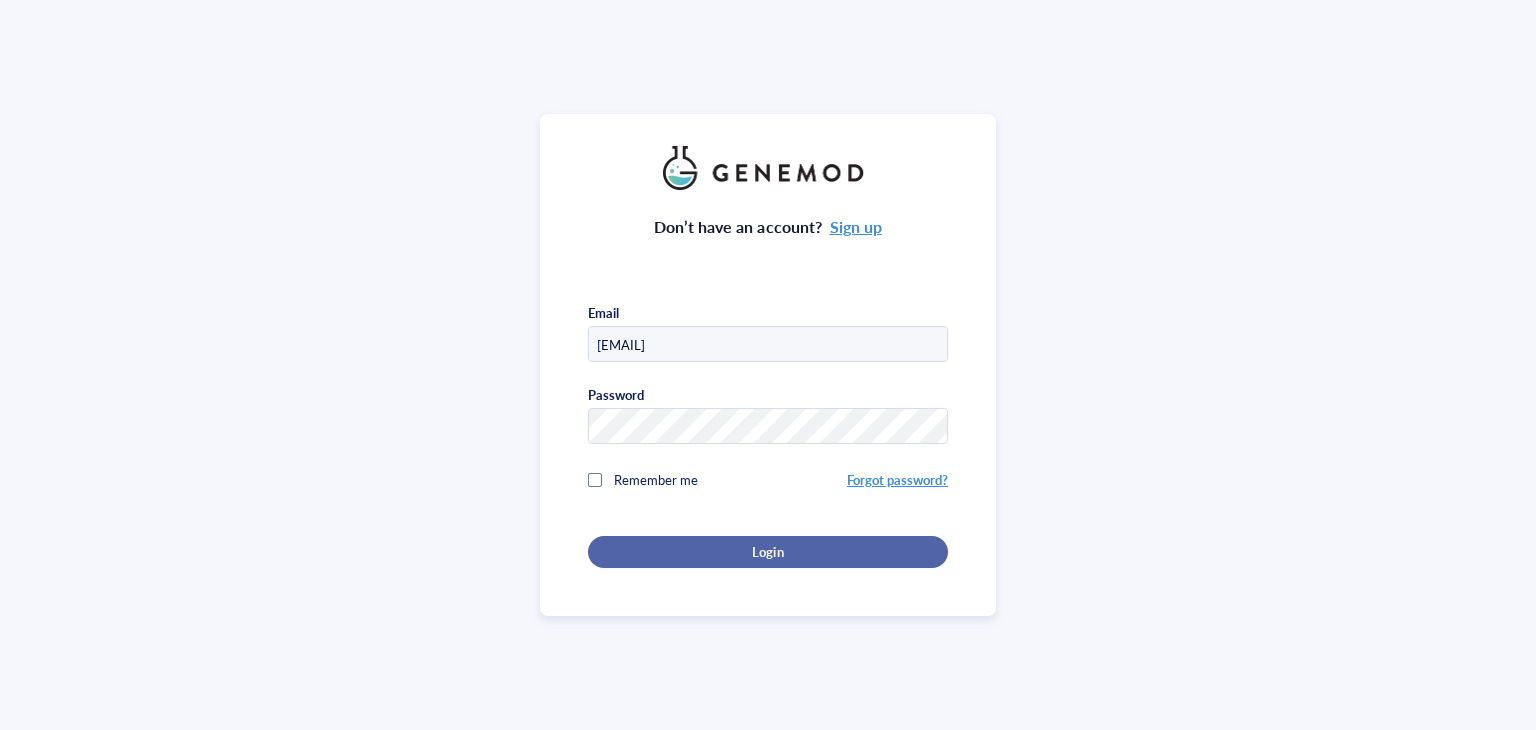click on "Login" at bounding box center (768, 552) 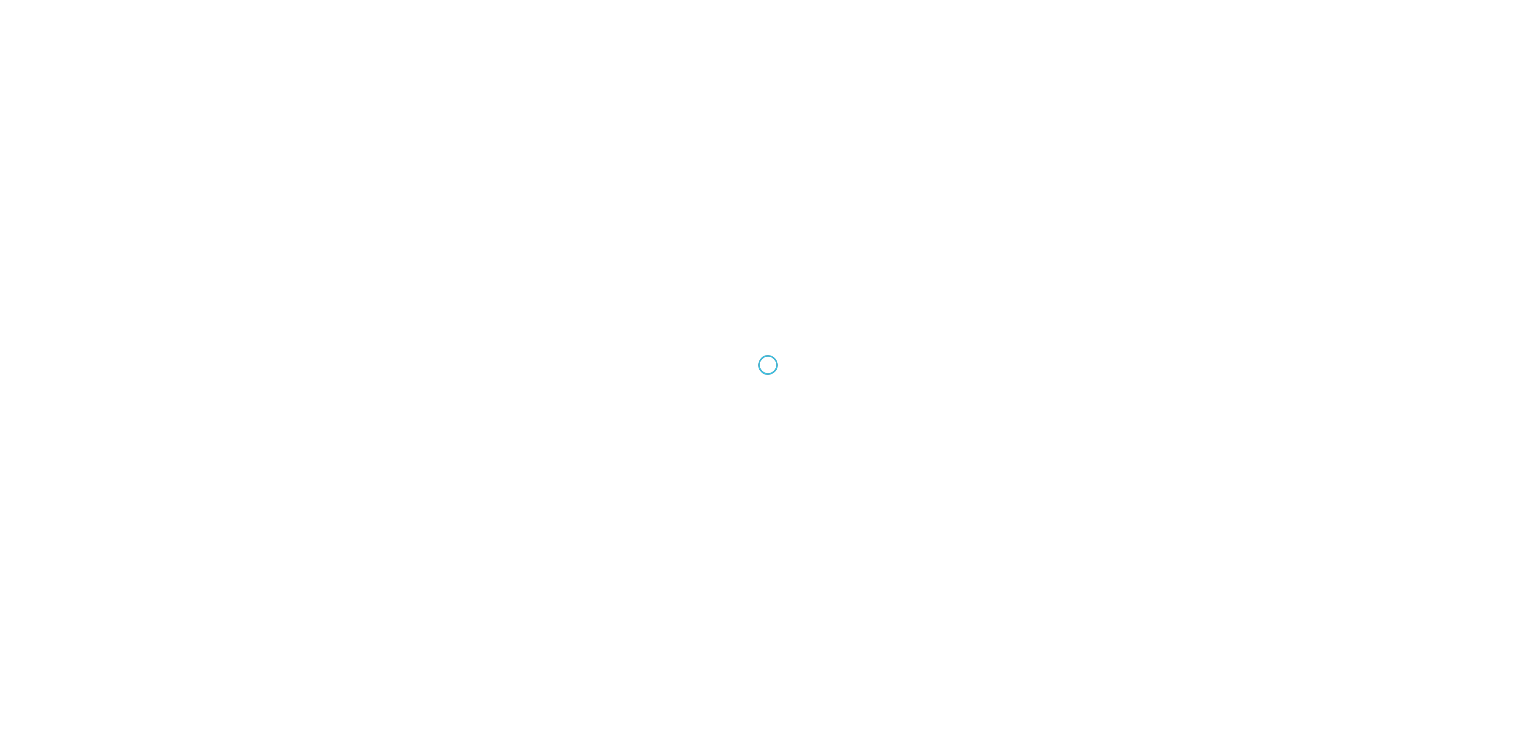 scroll, scrollTop: 0, scrollLeft: 0, axis: both 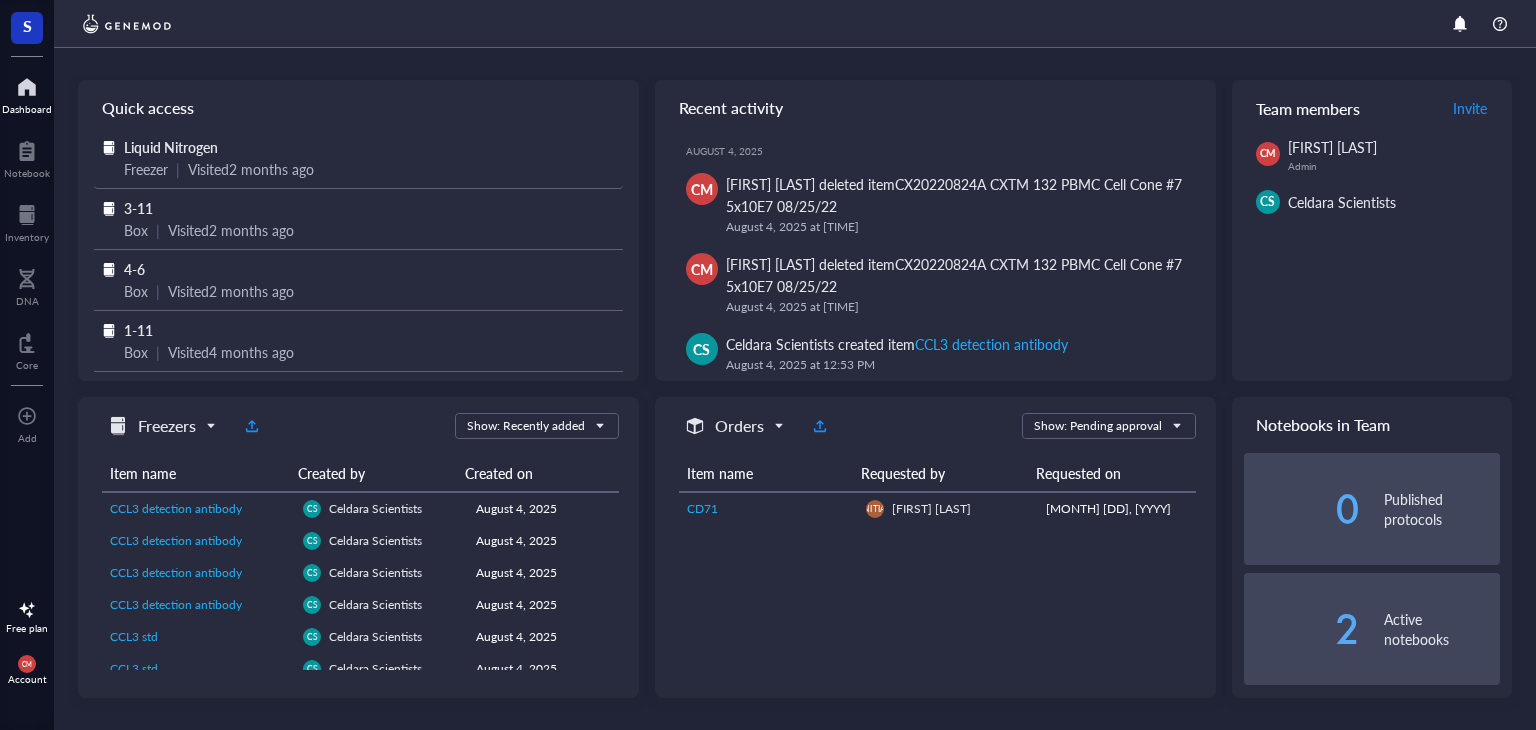 click on "Freezer" at bounding box center [146, 169] 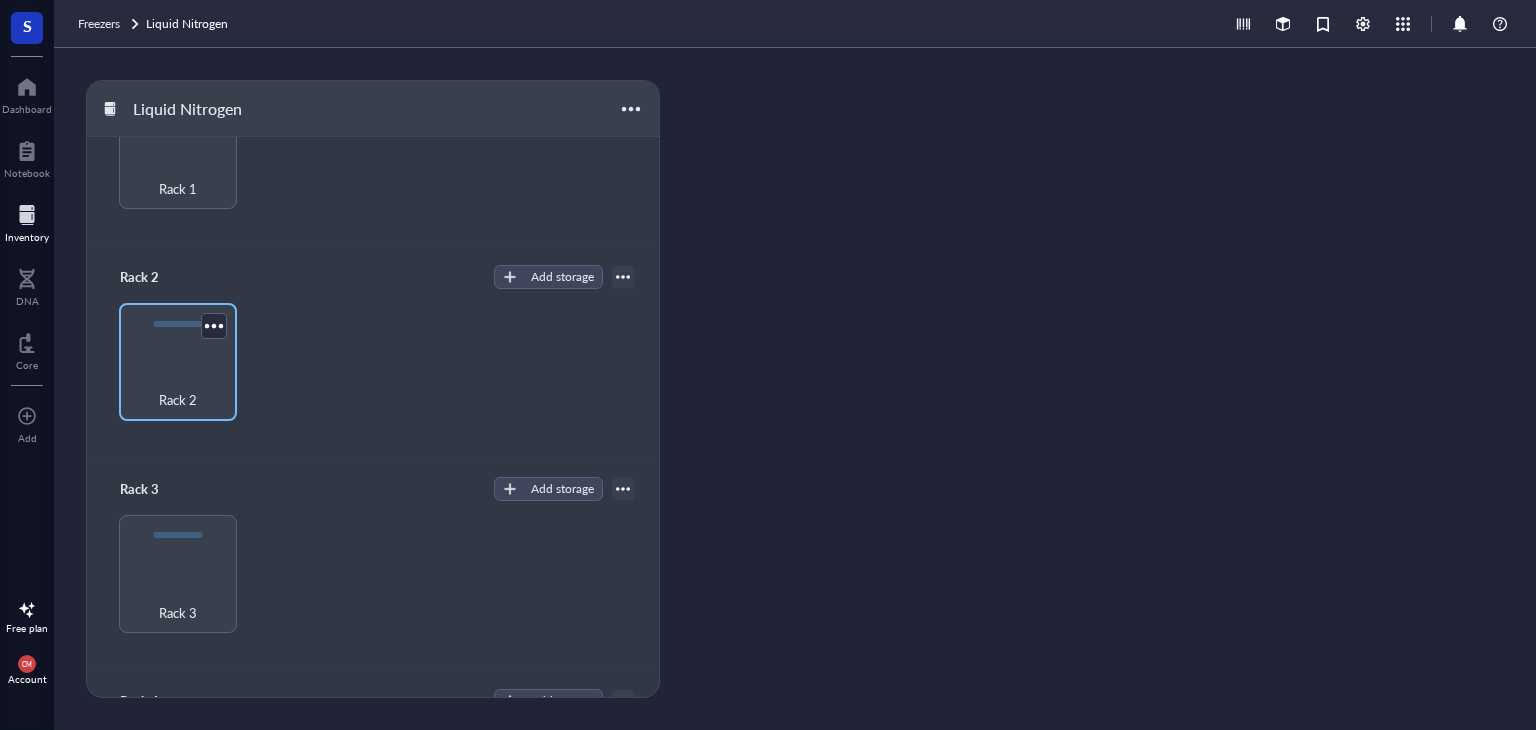 scroll, scrollTop: 106, scrollLeft: 0, axis: vertical 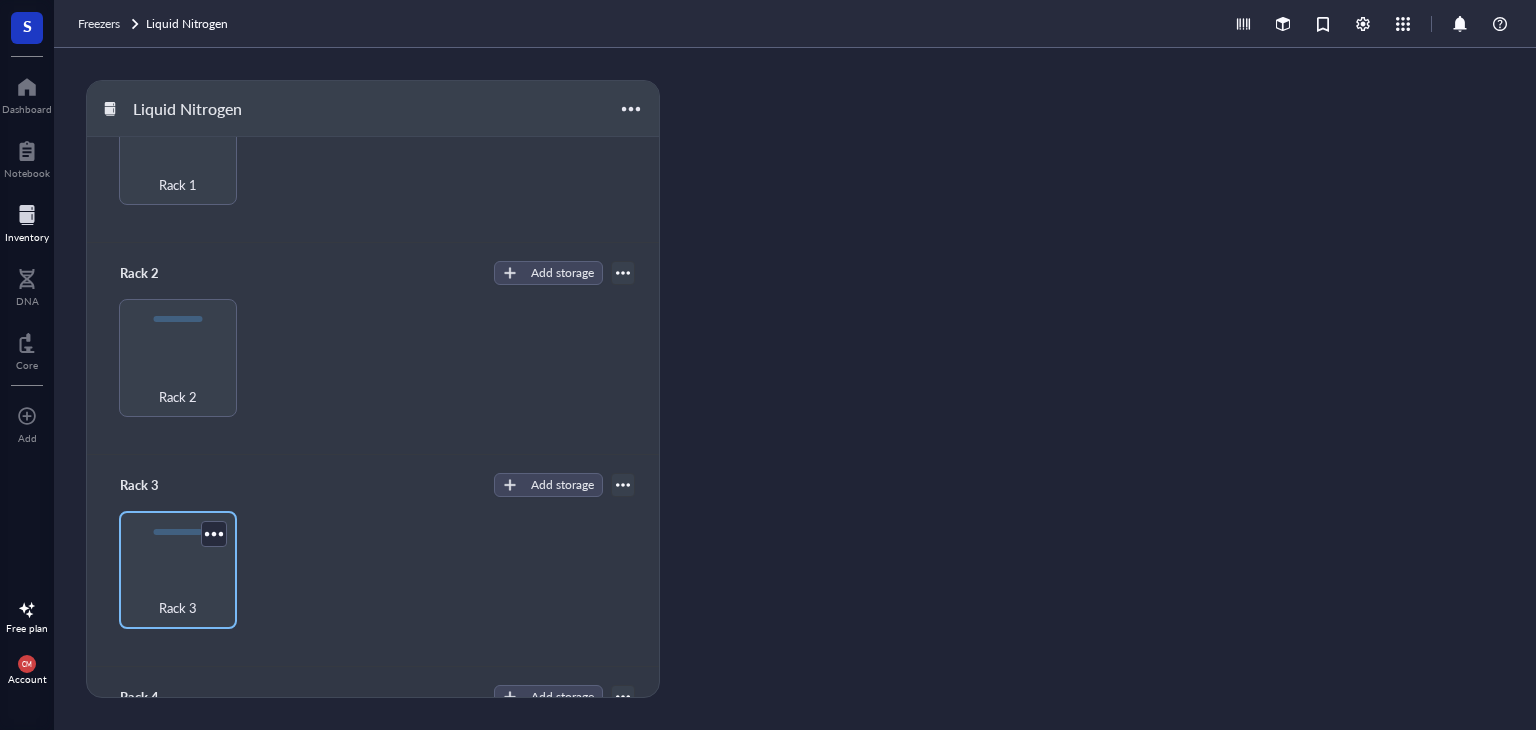 click on "Rack 3" at bounding box center (178, 570) 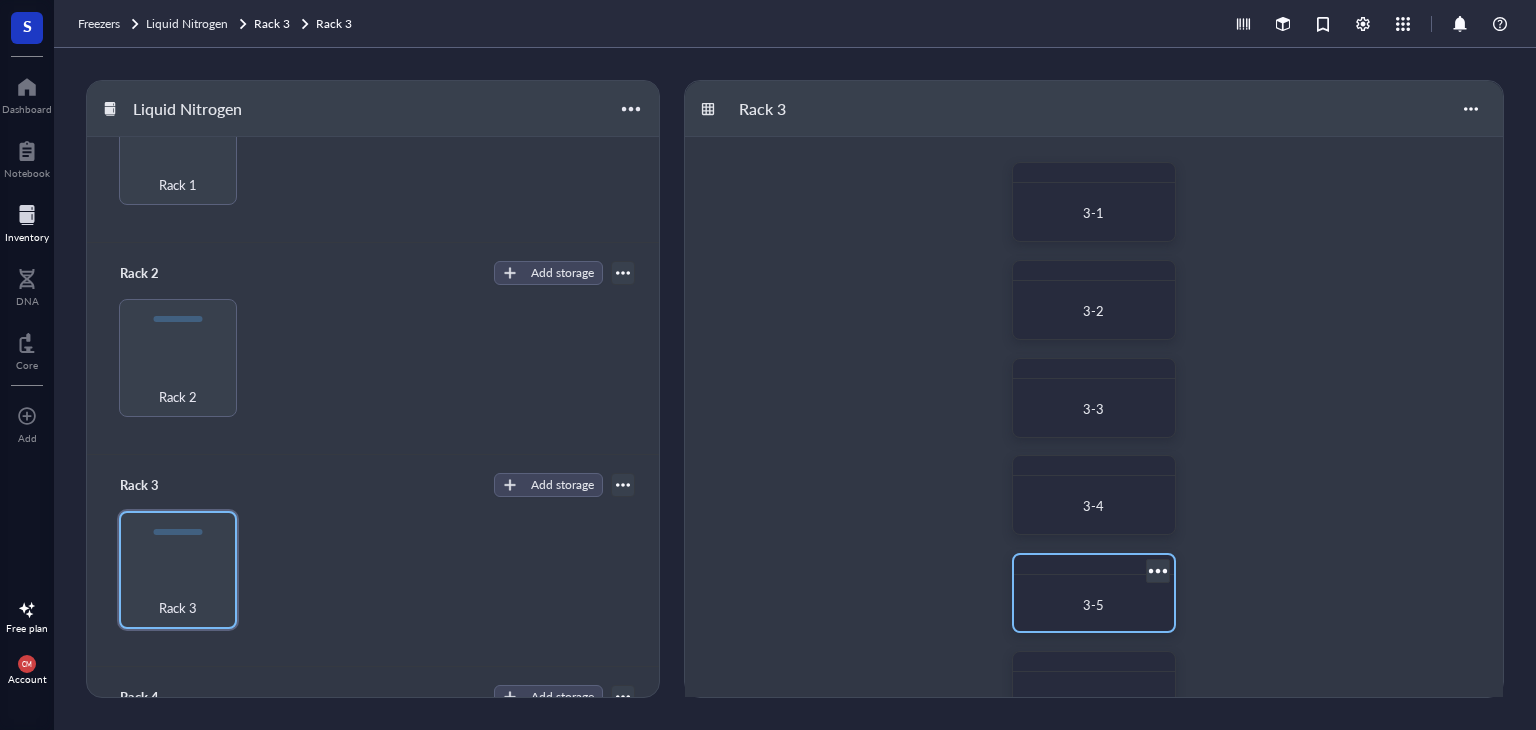scroll, scrollTop: 48, scrollLeft: 0, axis: vertical 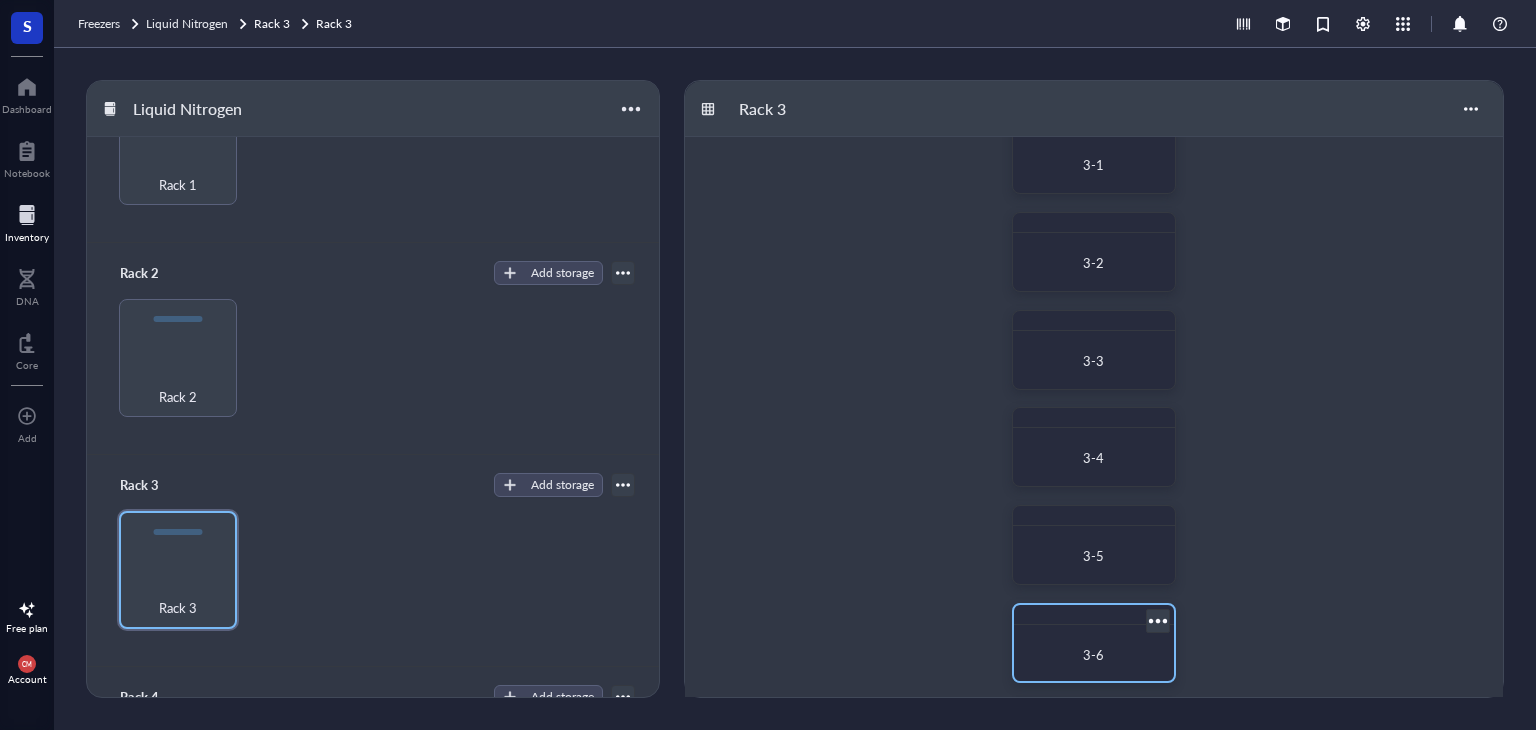 click on "3-6" at bounding box center (1094, 643) 